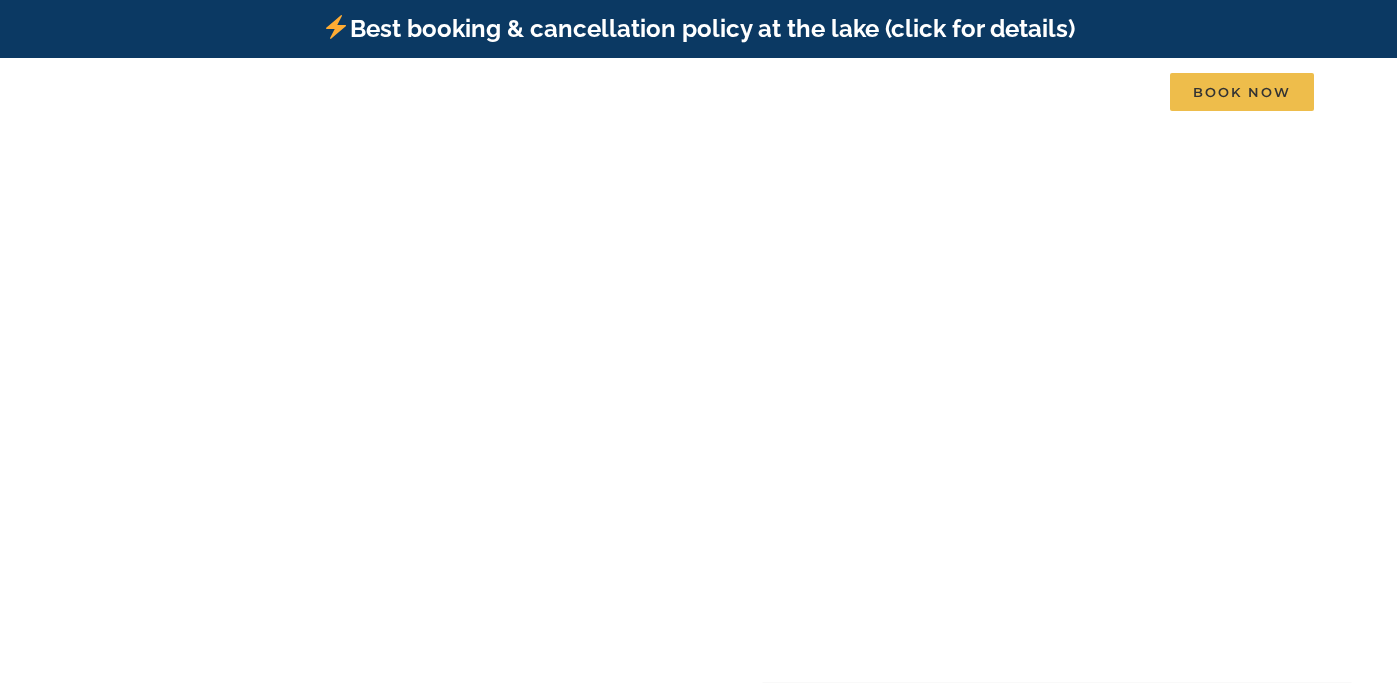 scroll, scrollTop: 0, scrollLeft: 0, axis: both 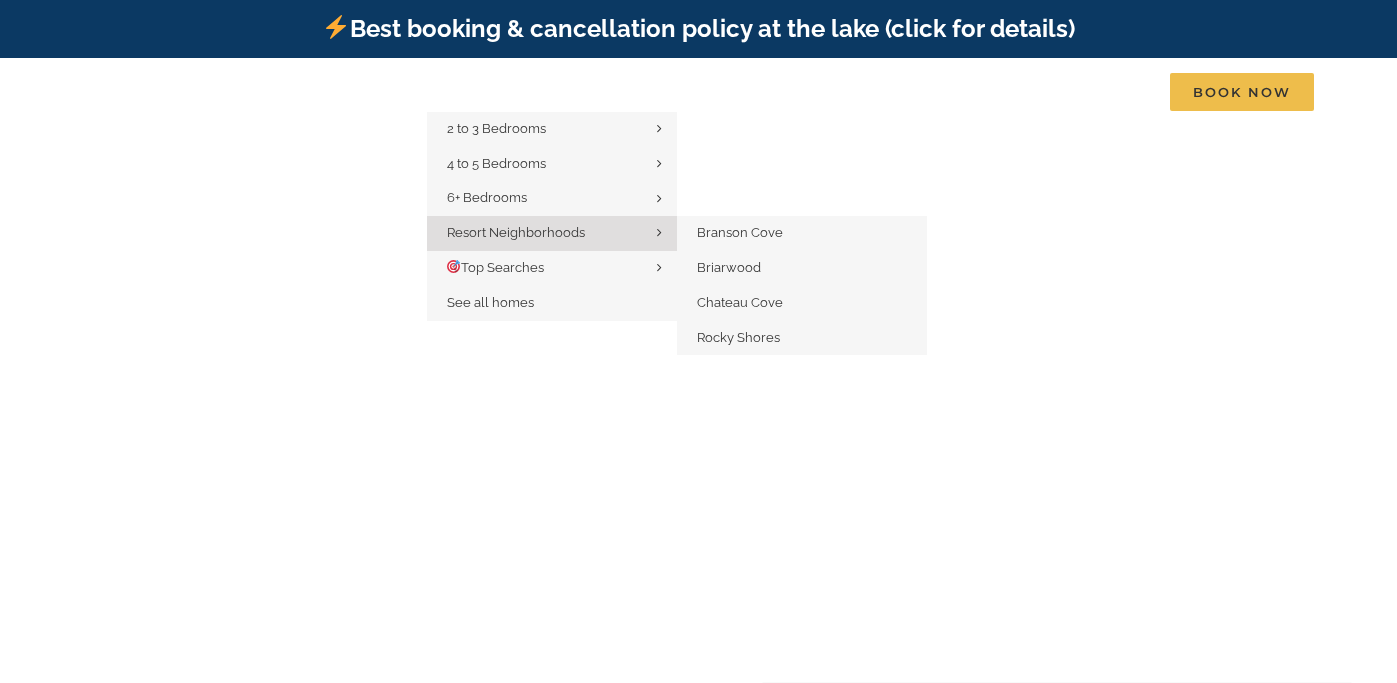 click on "Resort Neighborhoods" at bounding box center [516, 232] 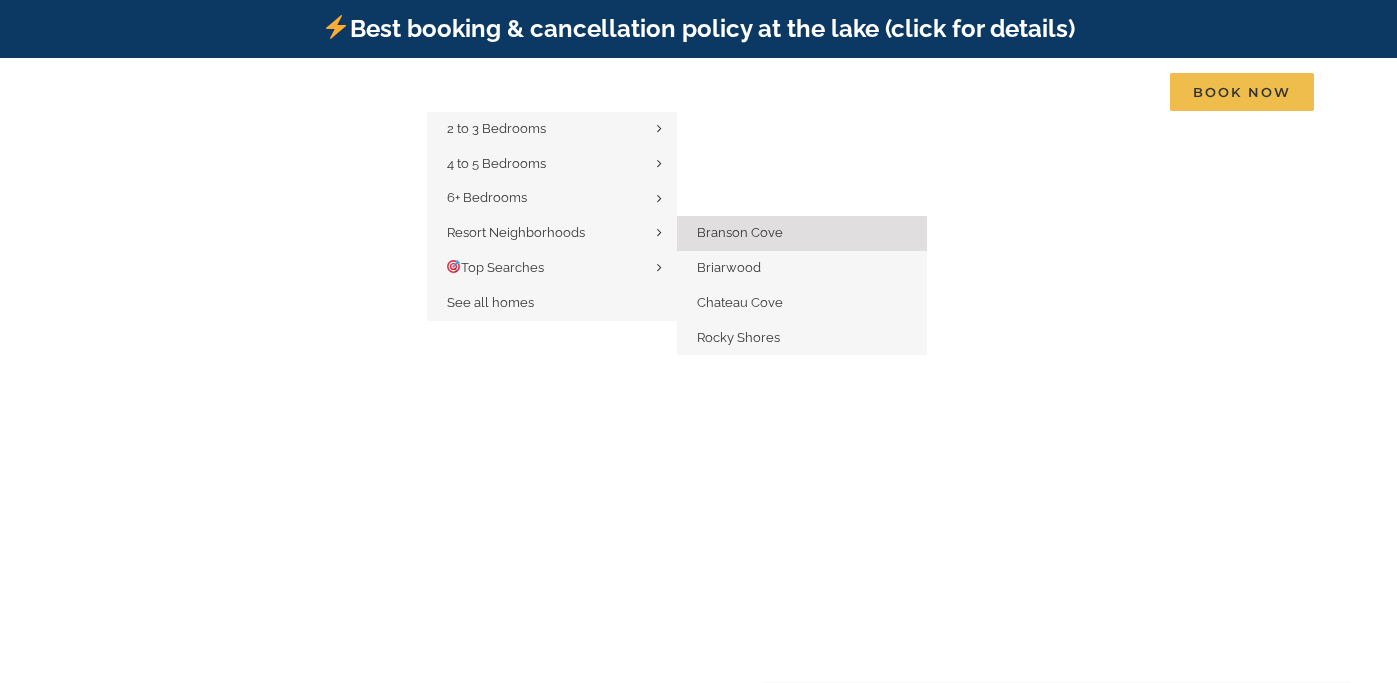 click on "Branson Cove" at bounding box center [740, 232] 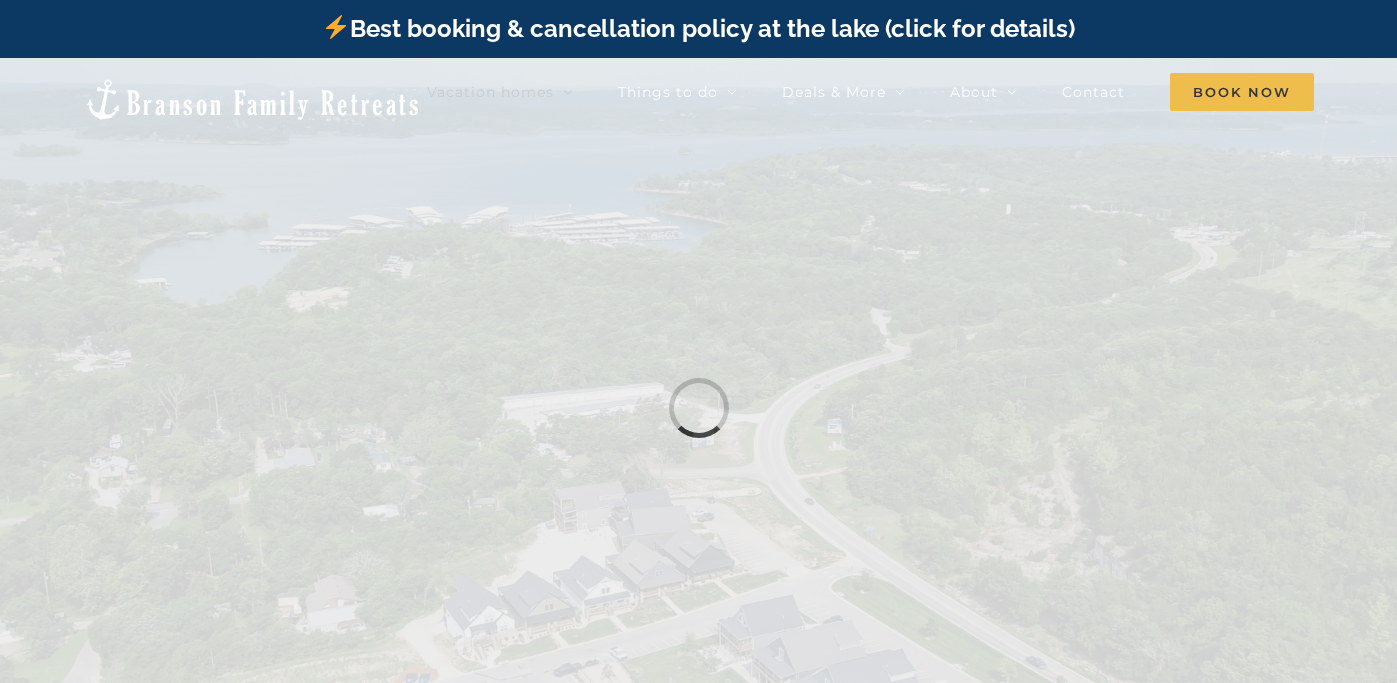 scroll, scrollTop: 0, scrollLeft: 0, axis: both 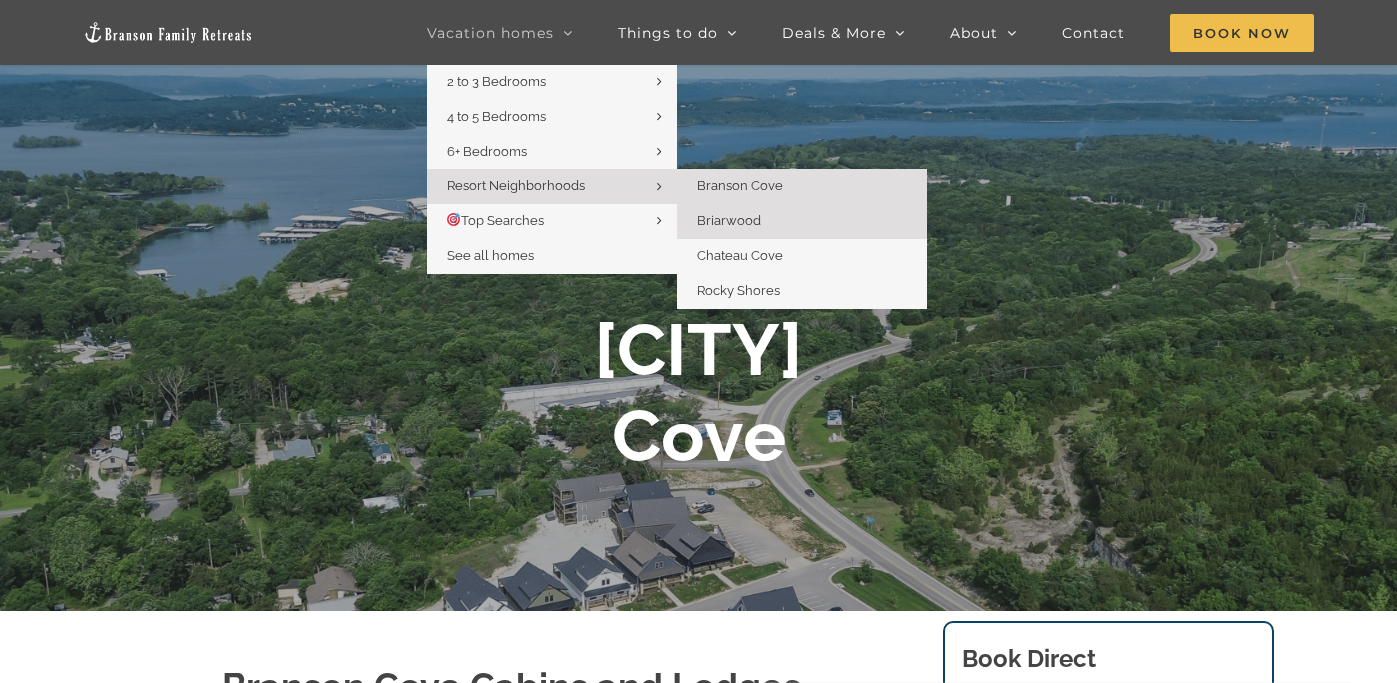 click on "Briarwood" at bounding box center [729, 220] 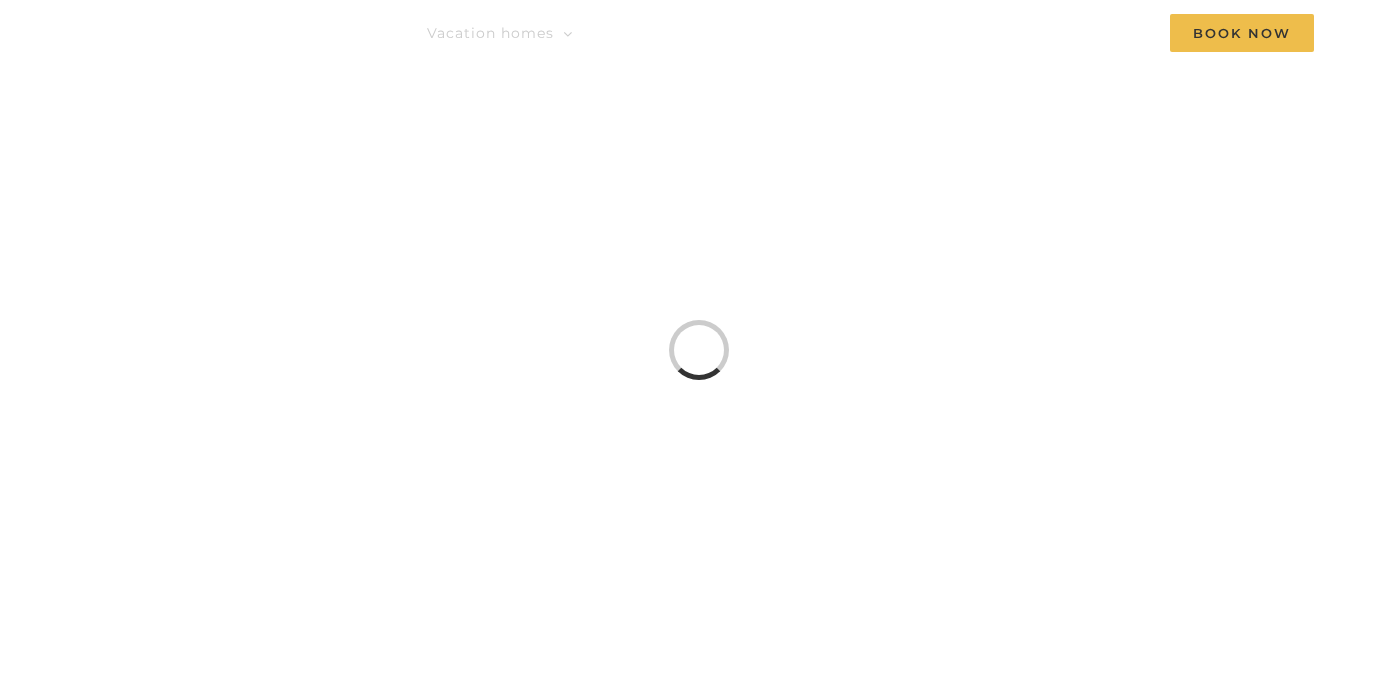 scroll, scrollTop: 0, scrollLeft: 0, axis: both 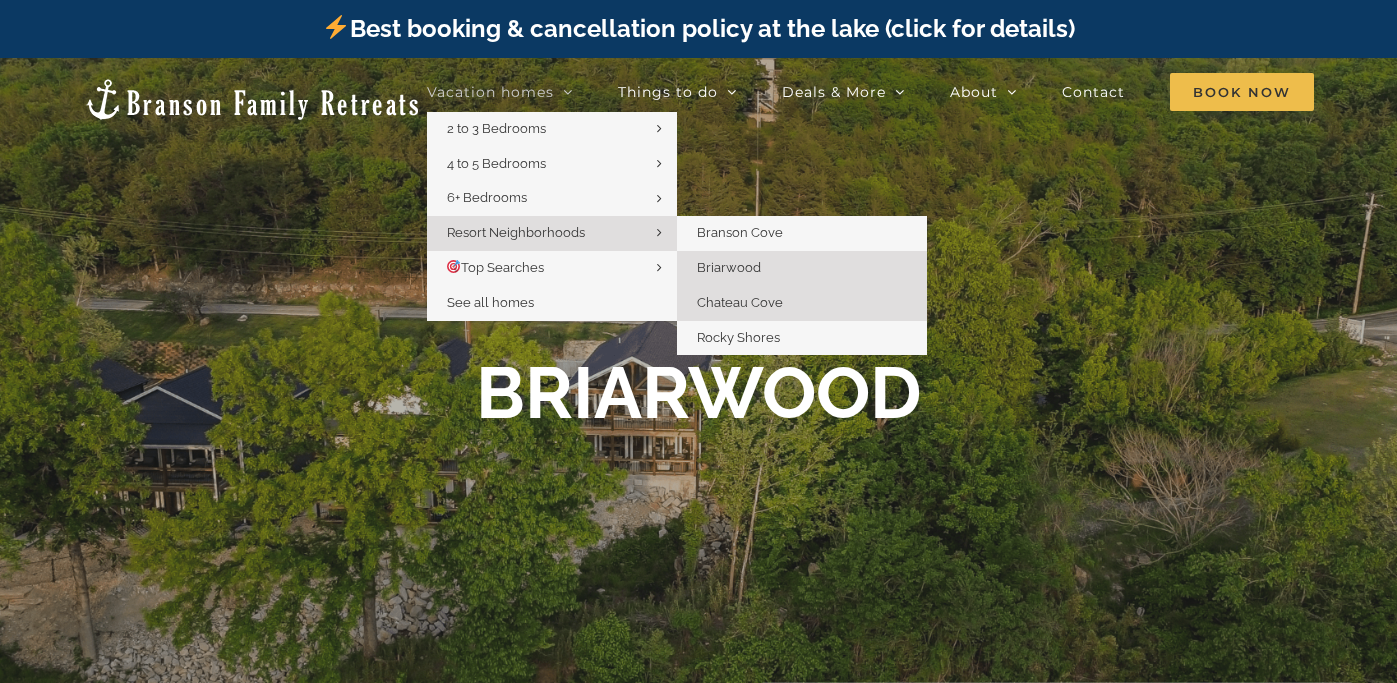 click on "Chateau Cove" at bounding box center [740, 302] 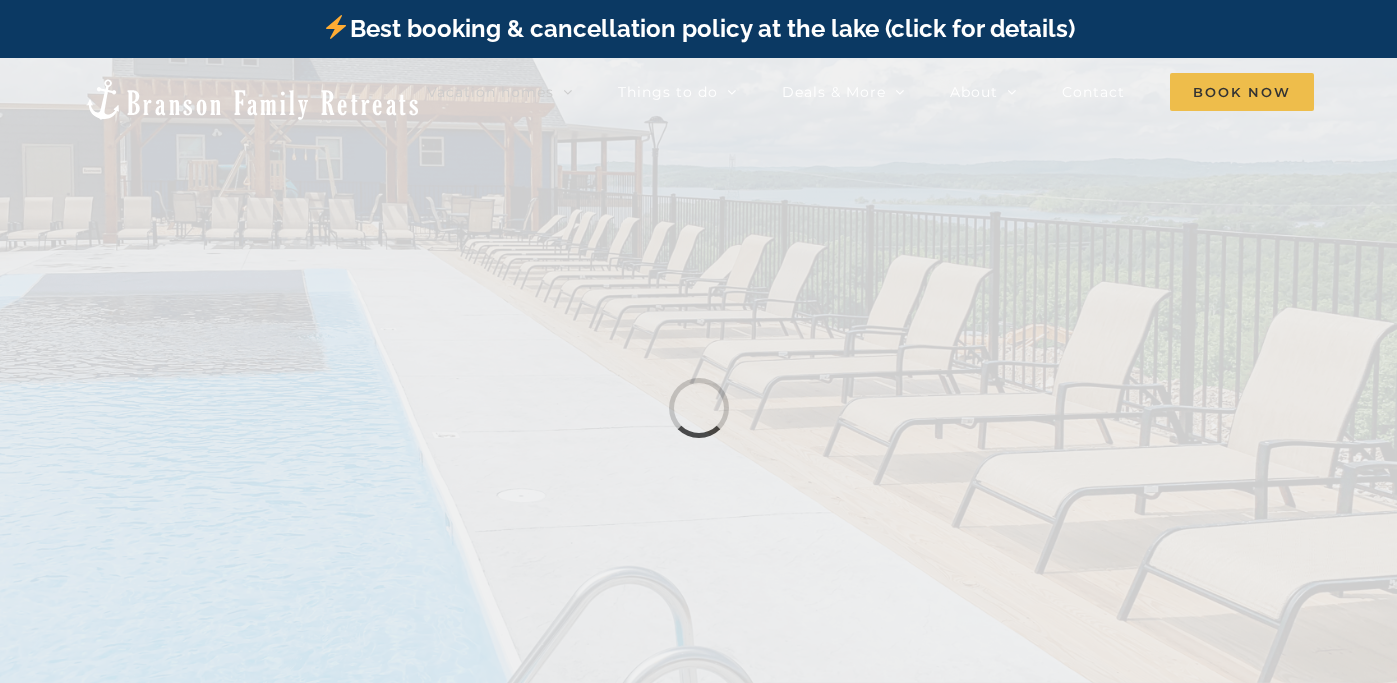 scroll, scrollTop: 0, scrollLeft: 0, axis: both 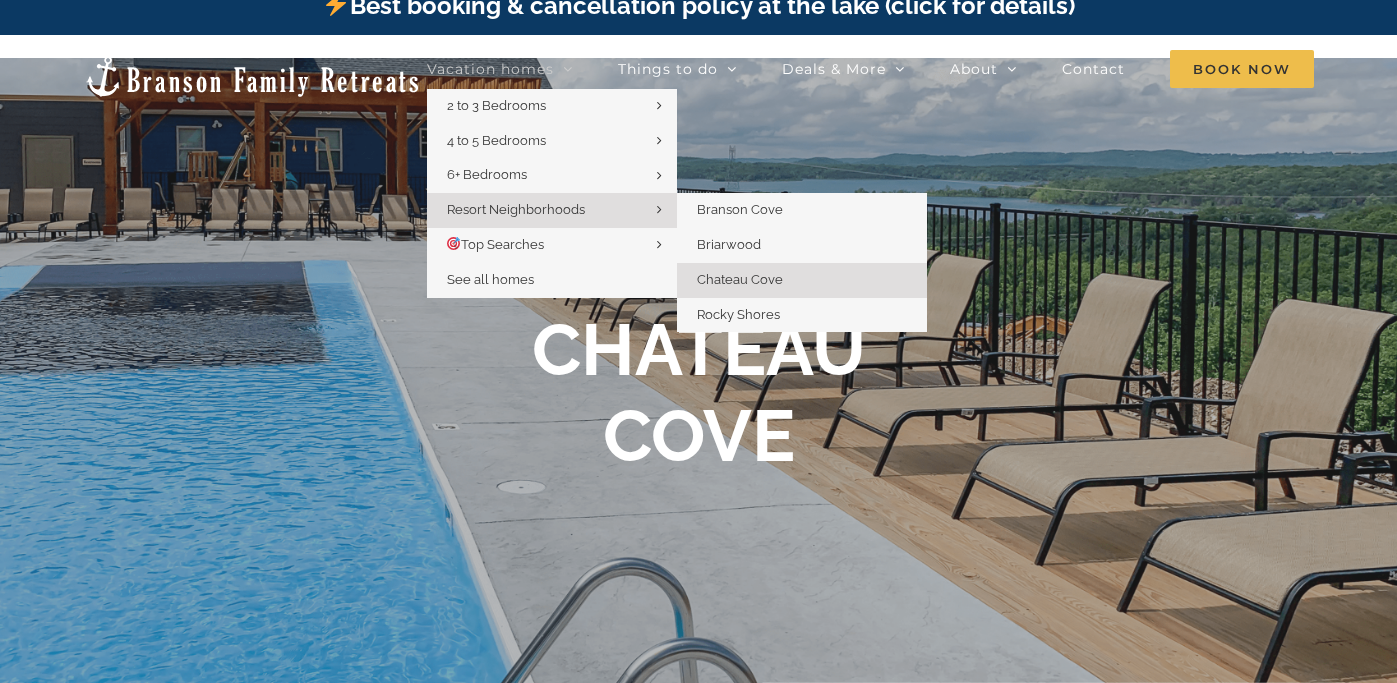 click on "Chateau Cove" at bounding box center (802, 280) 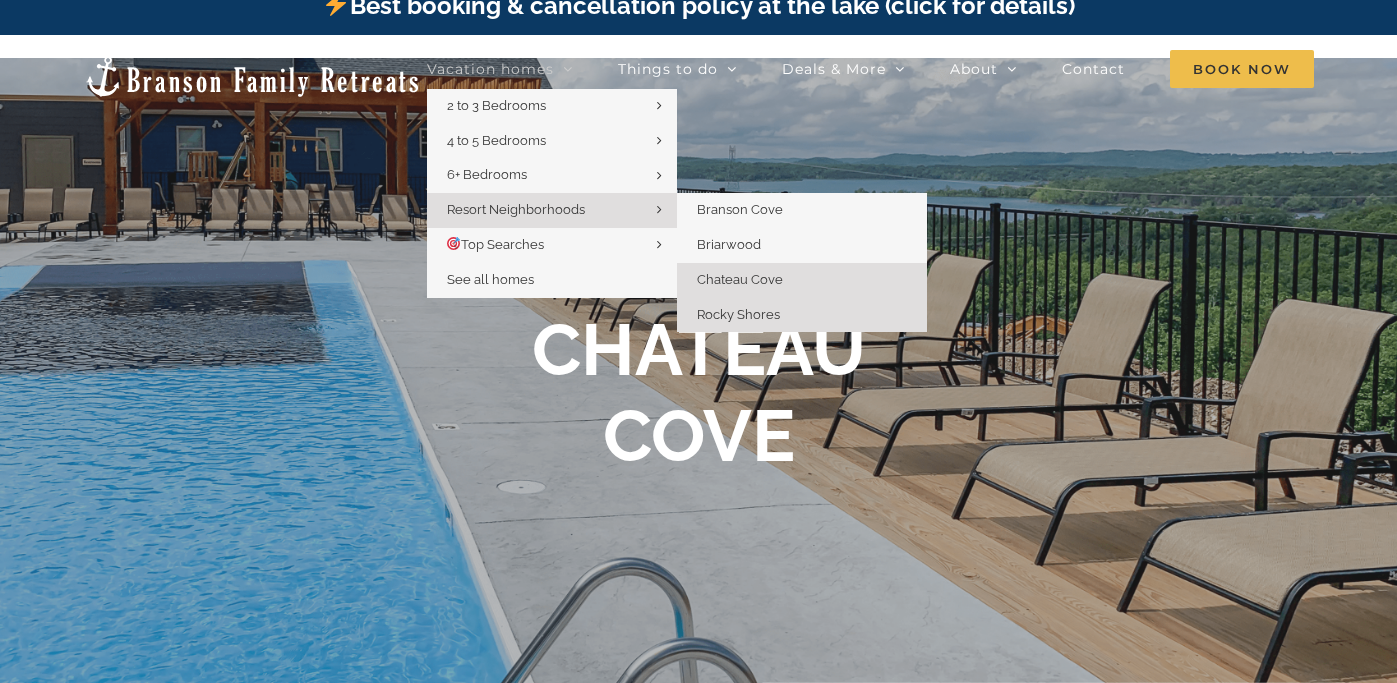 click on "Rocky Shores" at bounding box center [802, 315] 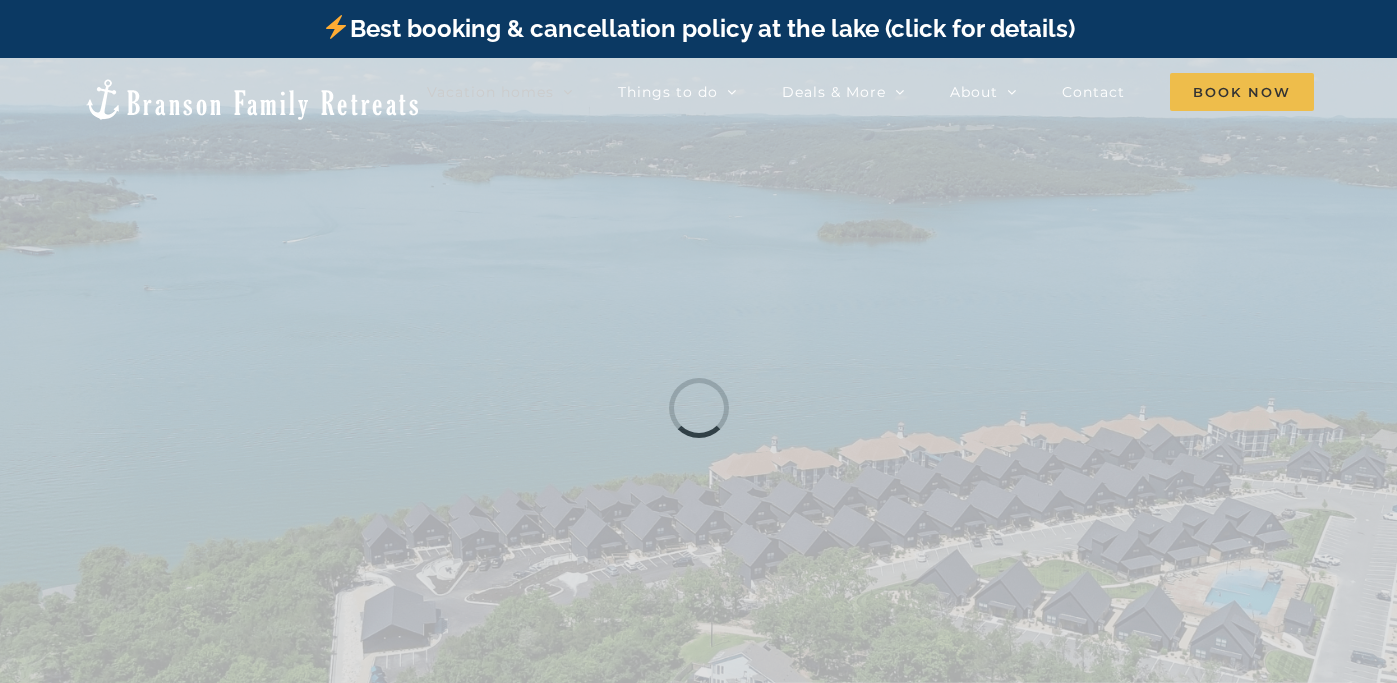 scroll, scrollTop: 0, scrollLeft: 0, axis: both 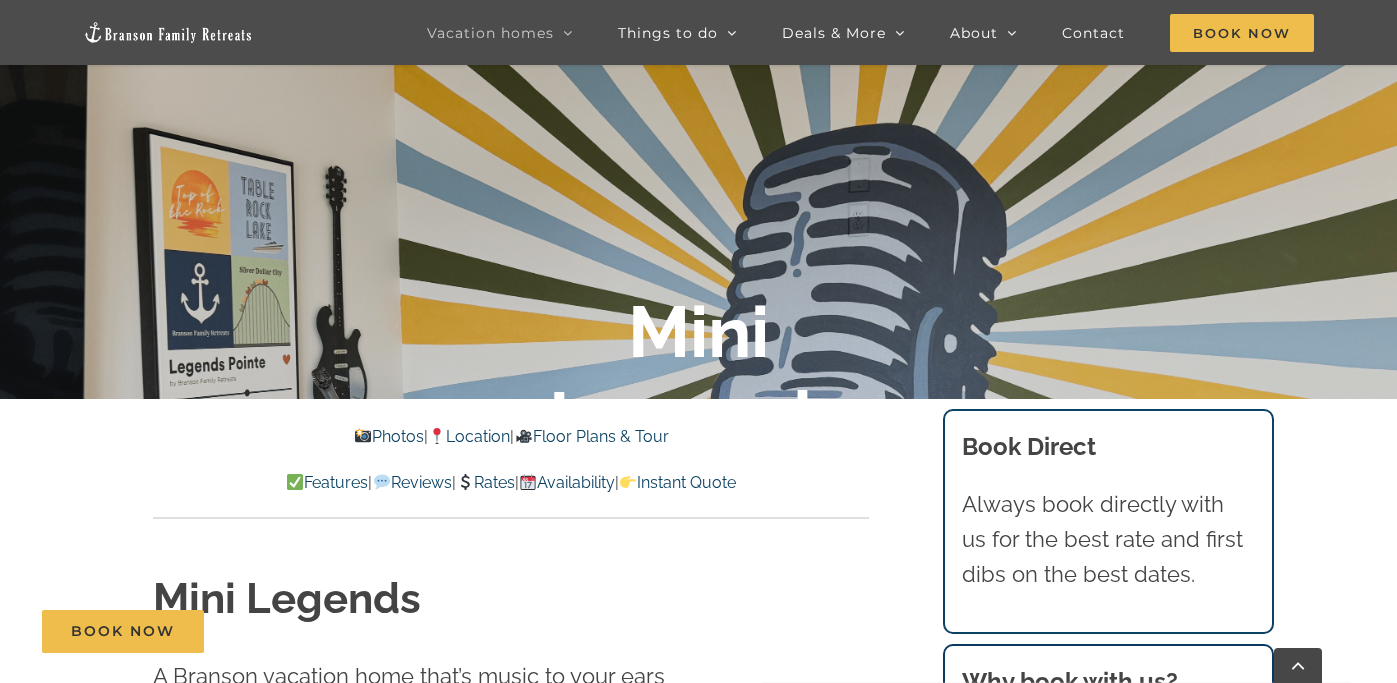 click on "Photos    |     Location    |     Floor Plans & Tour" at bounding box center (511, 437) 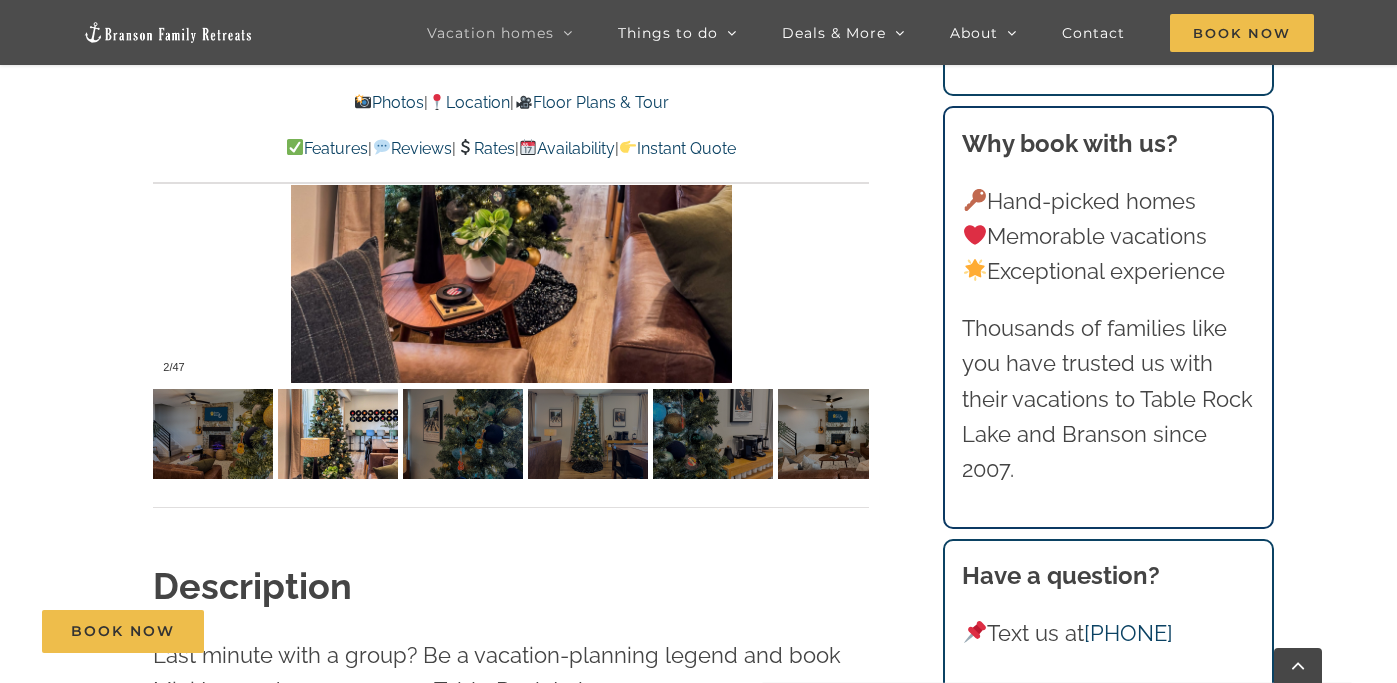 scroll, scrollTop: 1532, scrollLeft: 0, axis: vertical 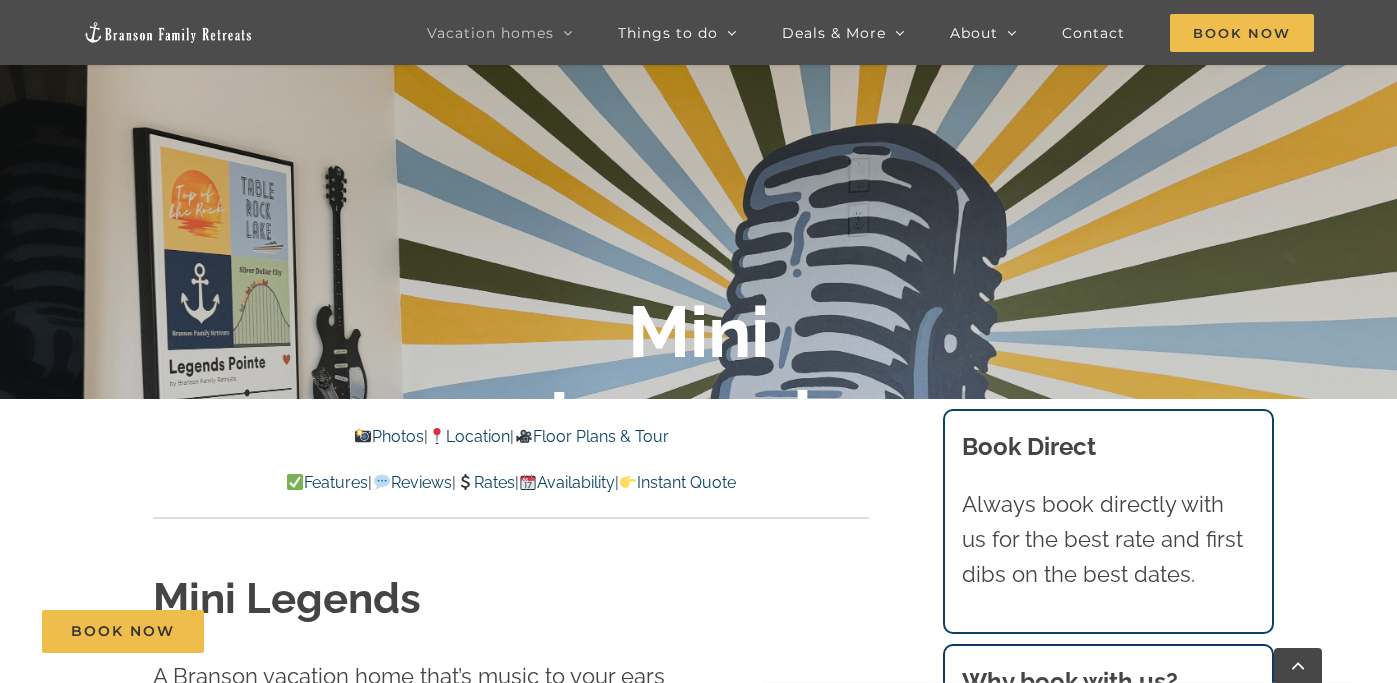 click on "Floor Plans & Tour" at bounding box center (591, 436) 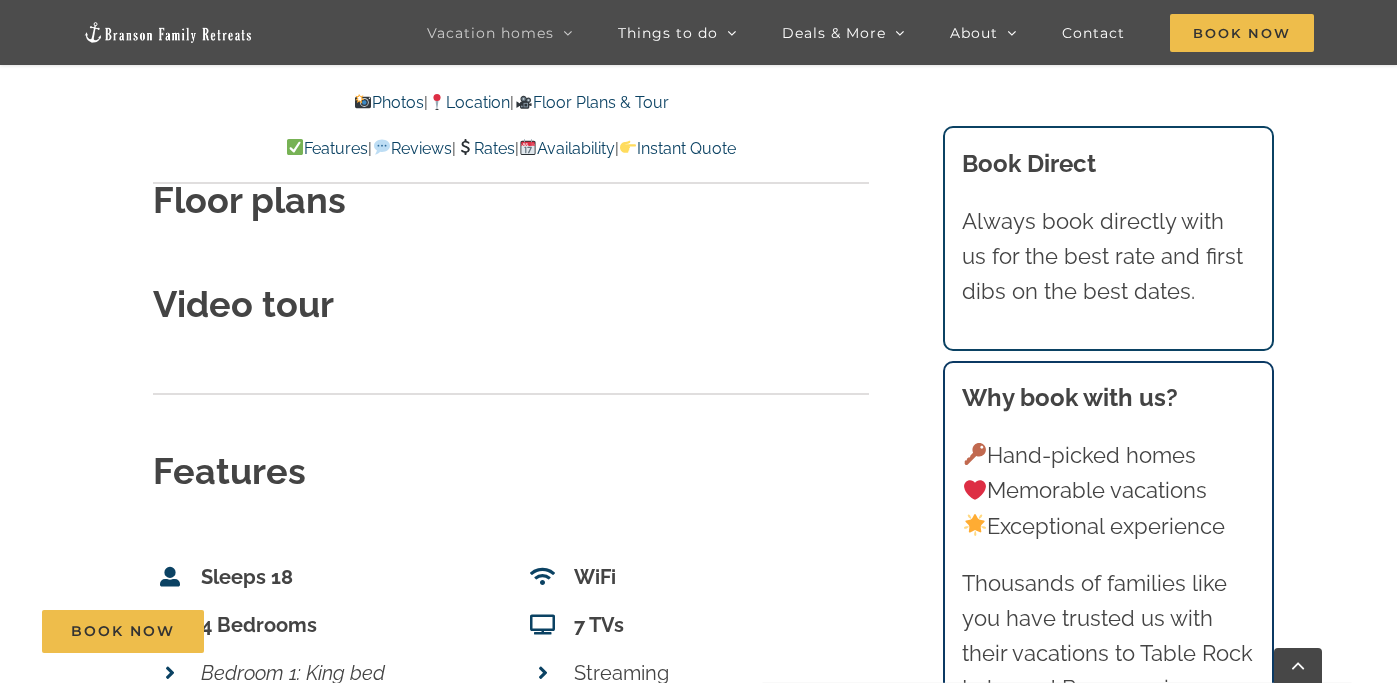 scroll, scrollTop: 6676, scrollLeft: 0, axis: vertical 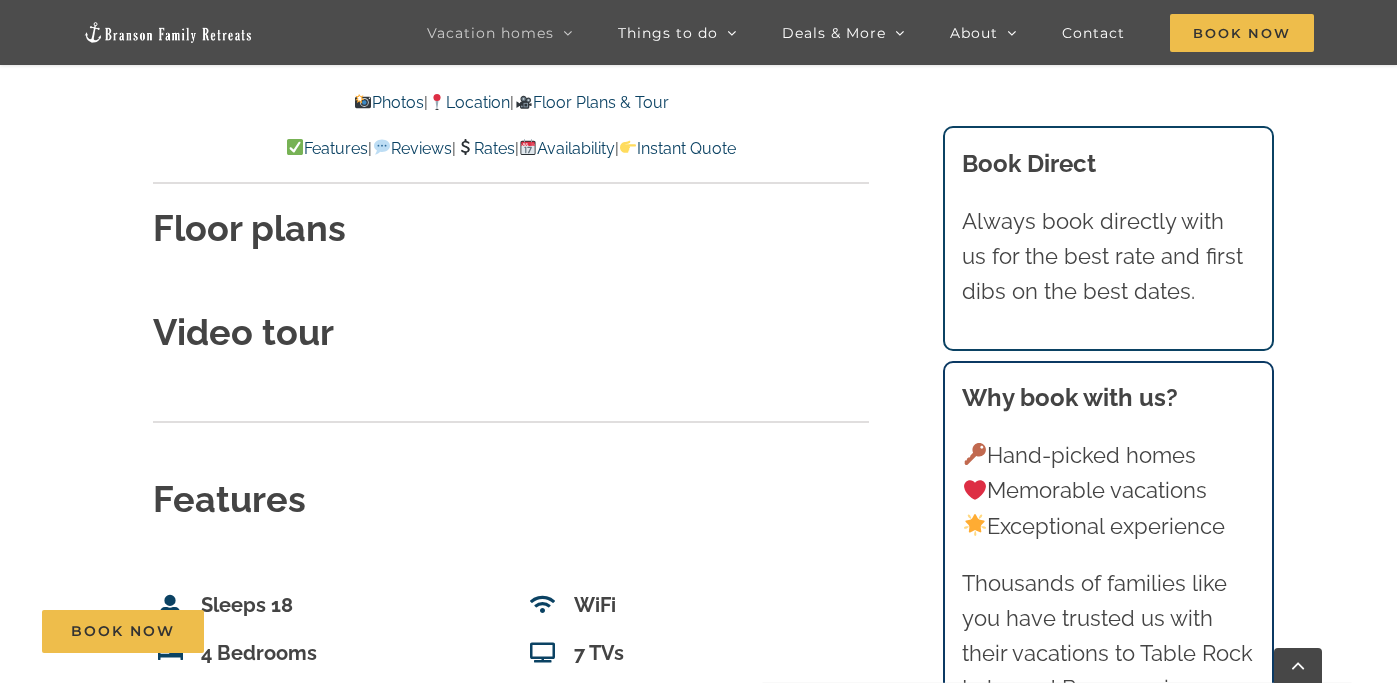 click on "Floor plans" at bounding box center (249, 228) 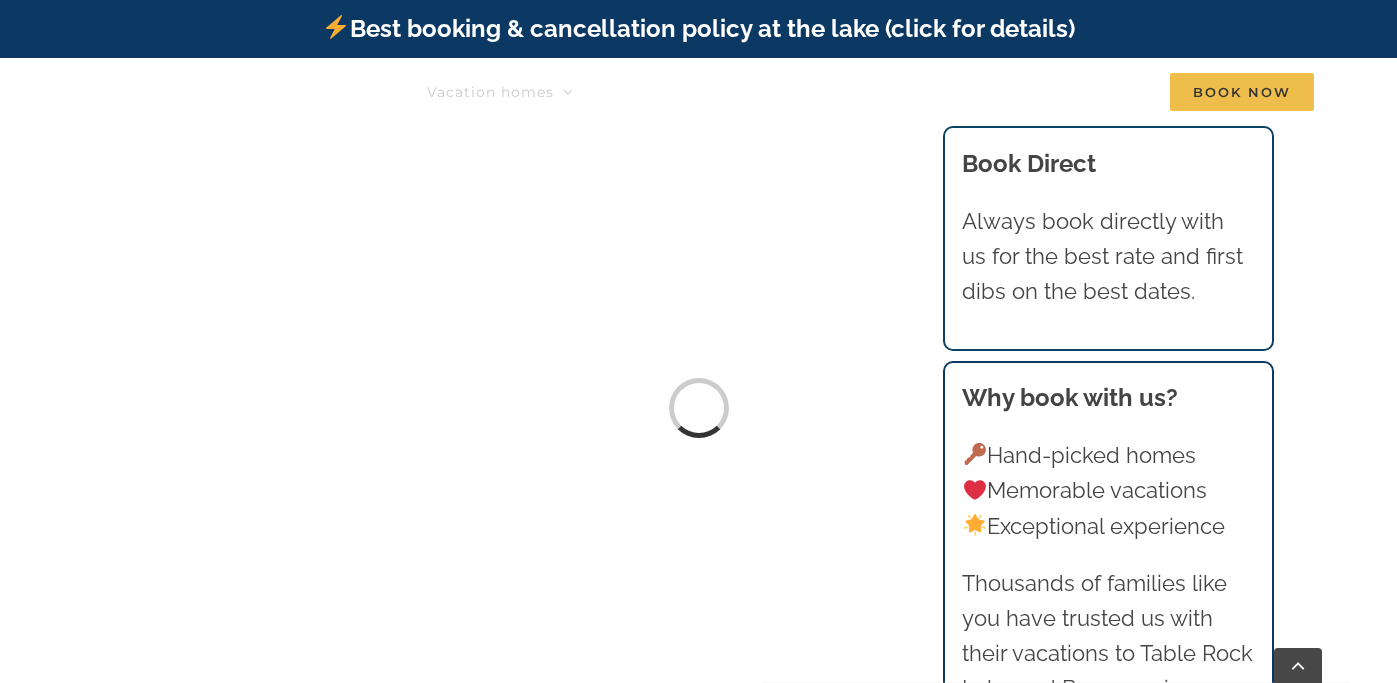 scroll, scrollTop: 6171, scrollLeft: 0, axis: vertical 